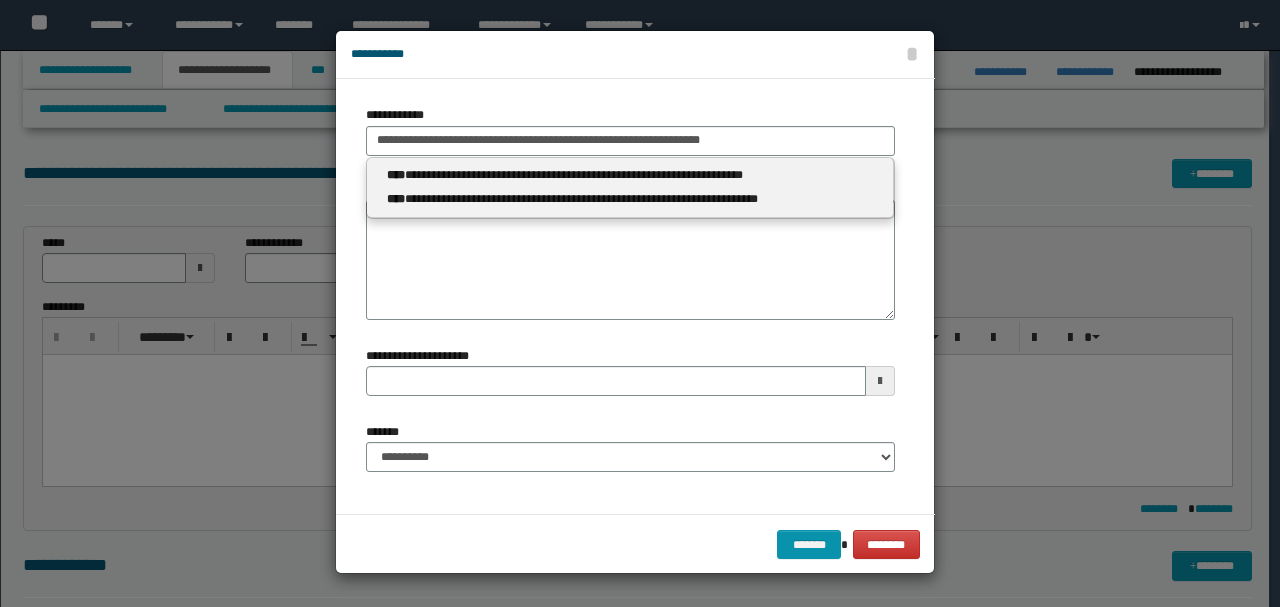 scroll, scrollTop: 333, scrollLeft: 0, axis: vertical 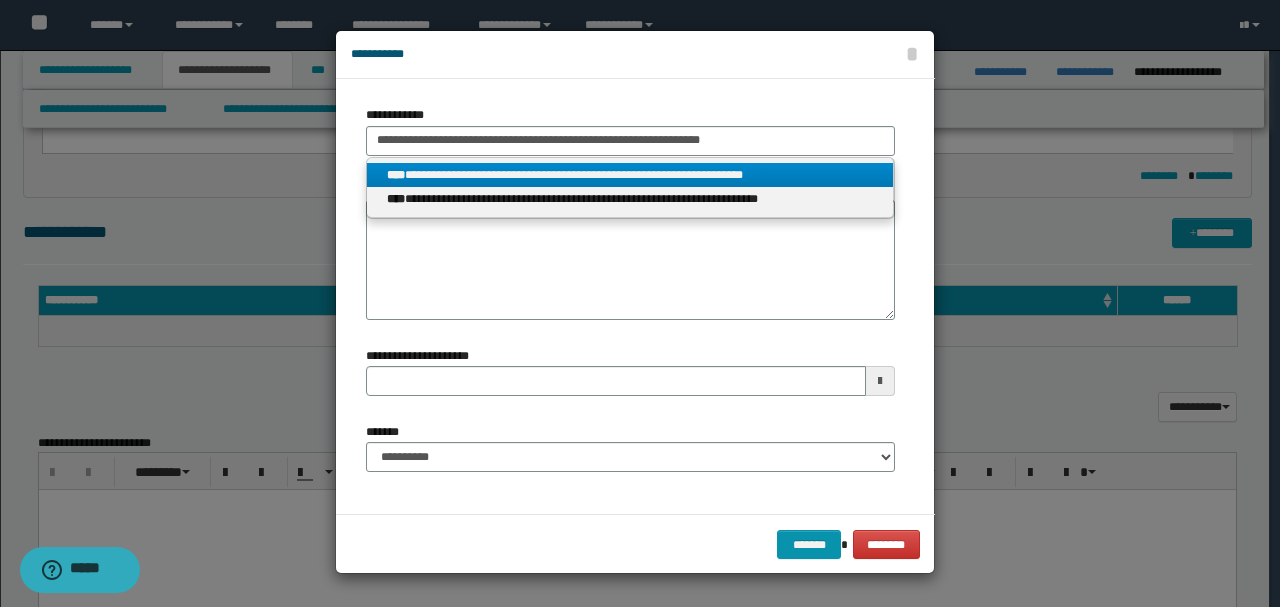 type 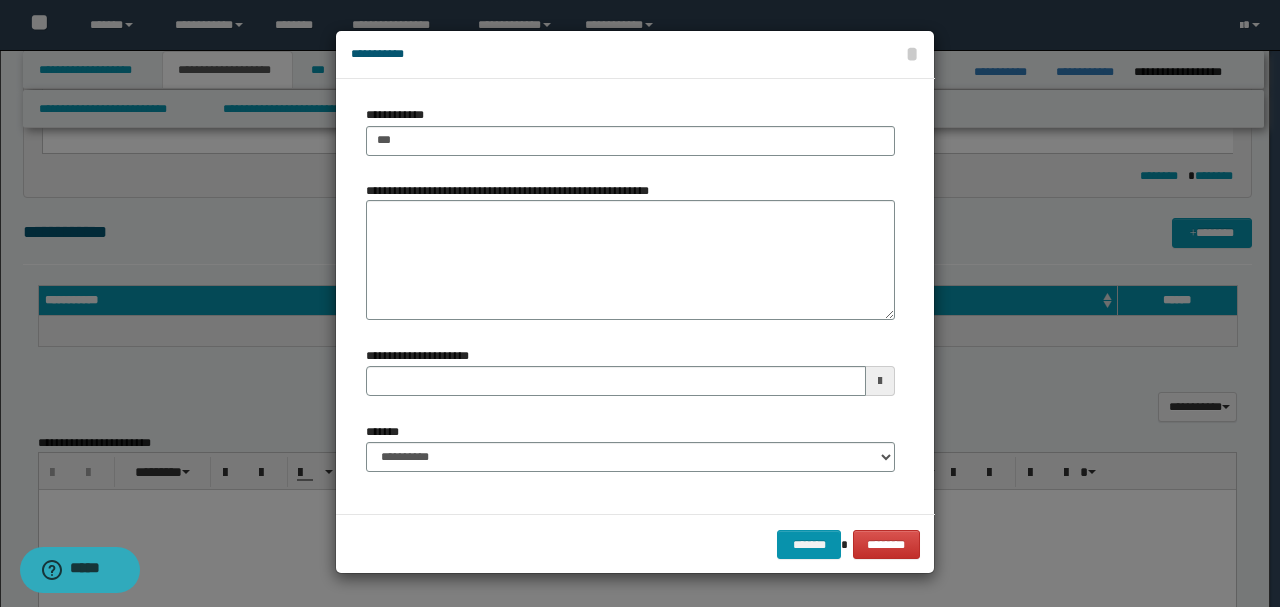 type on "****" 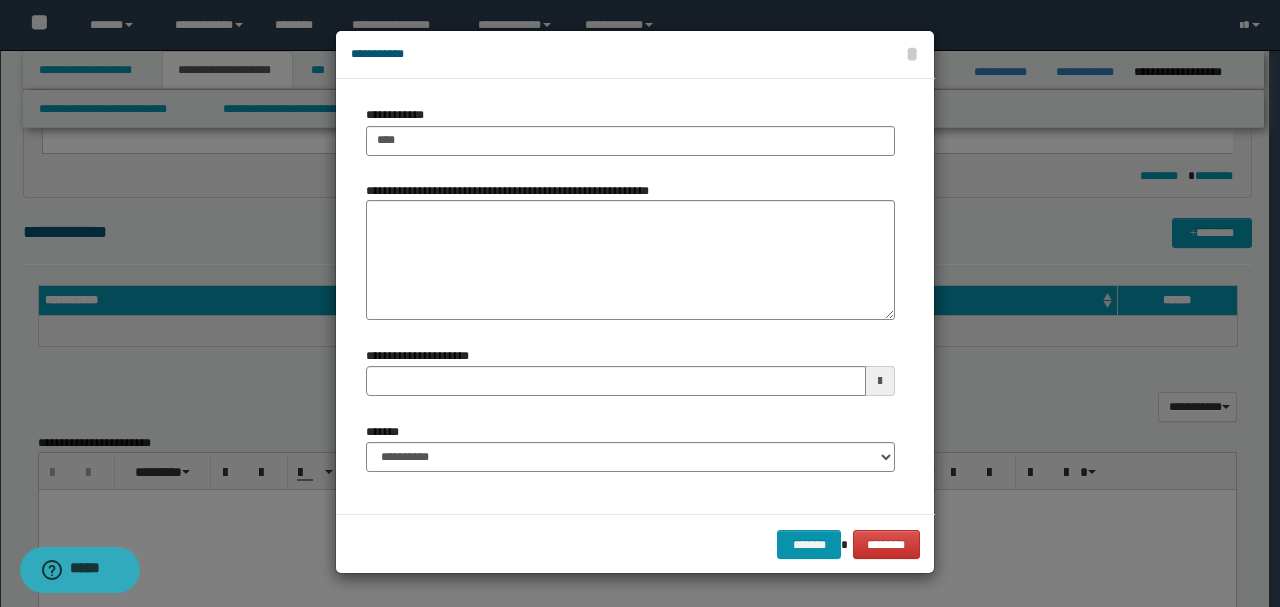 type on "****" 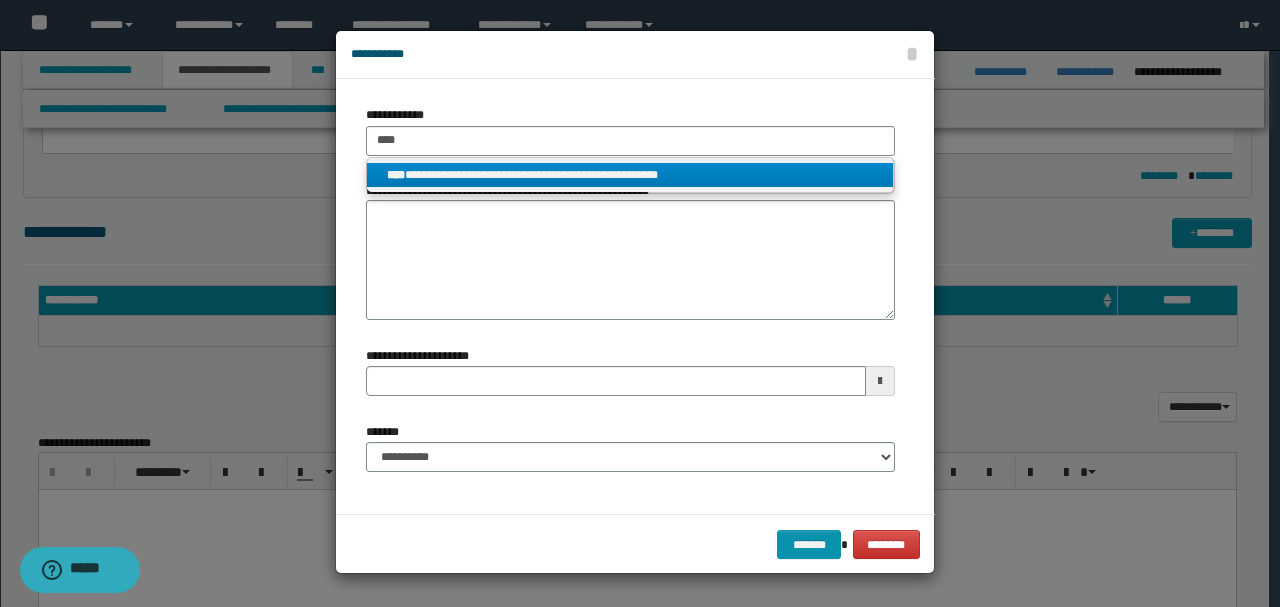type on "****" 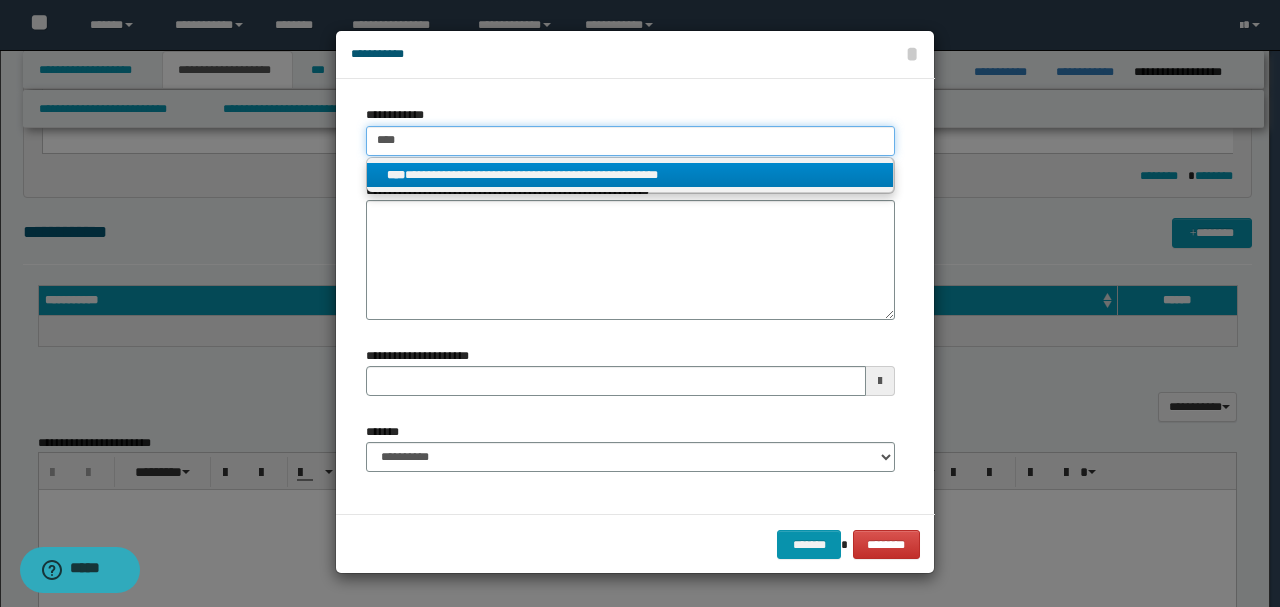 type 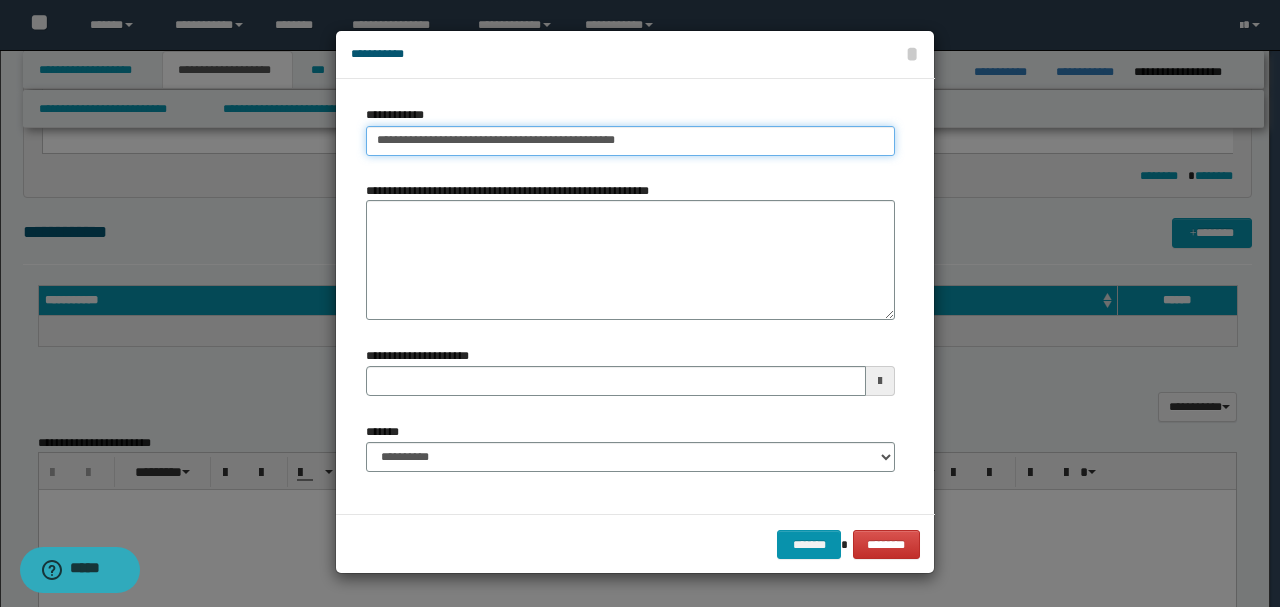drag, startPoint x: 377, startPoint y: 138, endPoint x: 668, endPoint y: 144, distance: 291.06186 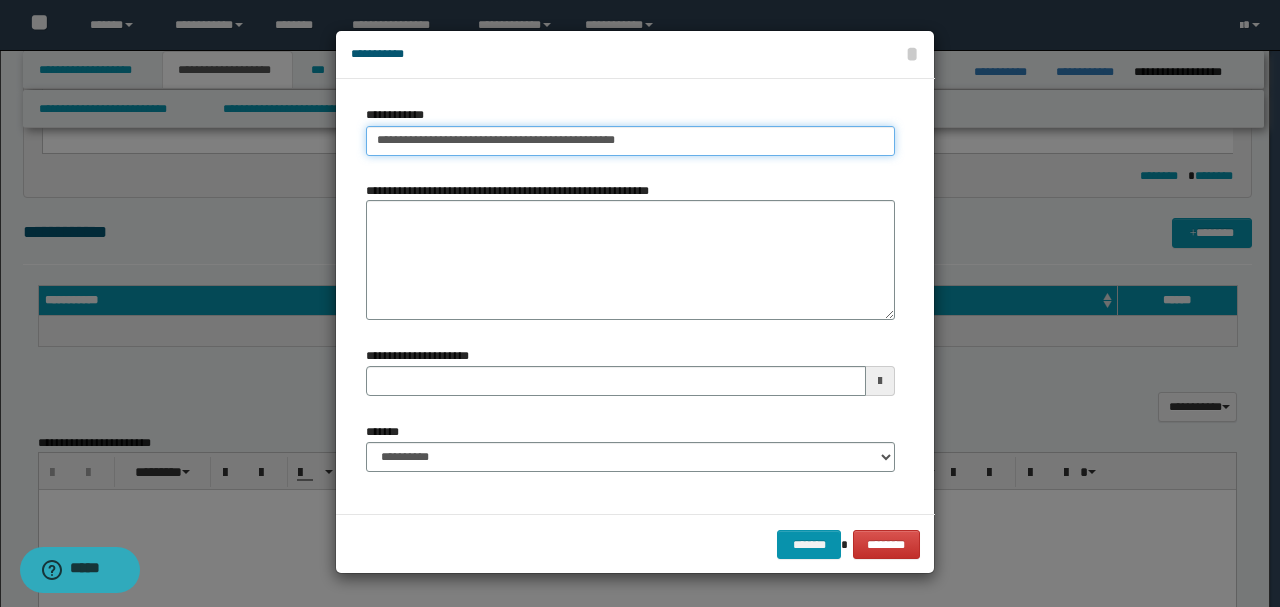 type on "**********" 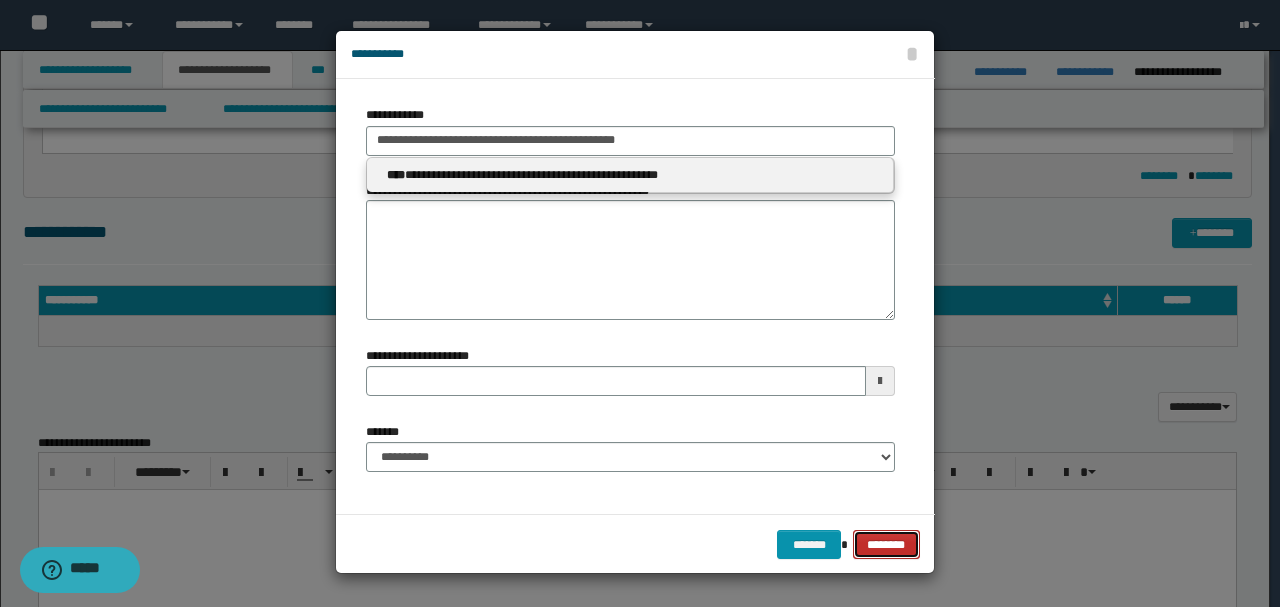 type 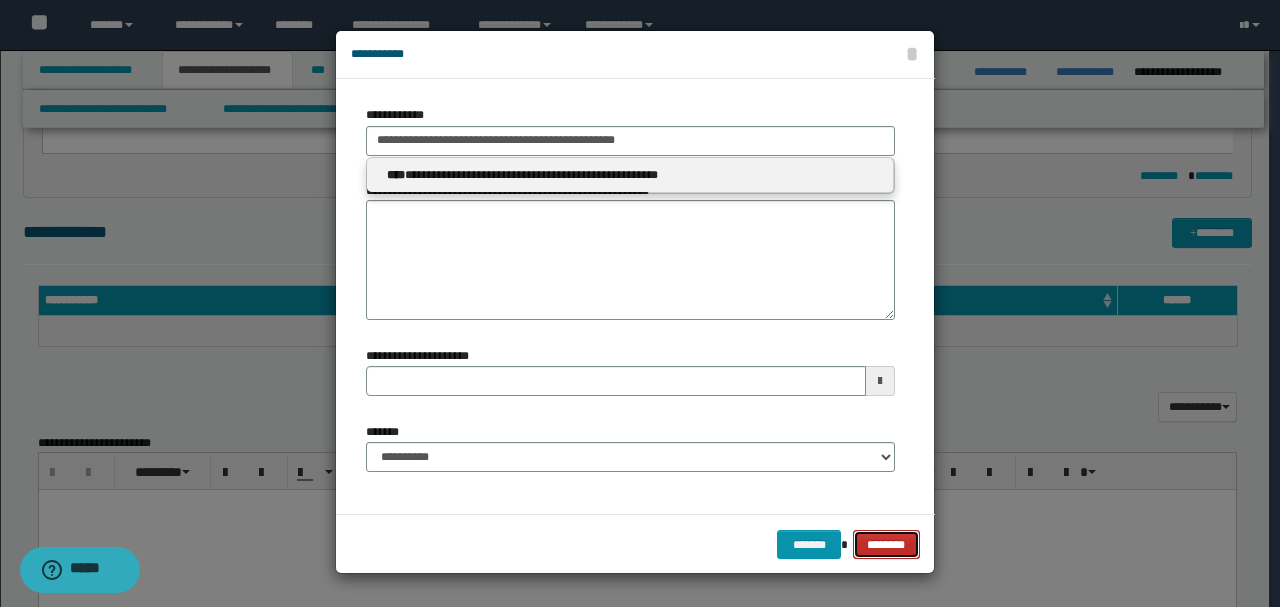 click on "********" at bounding box center (886, 544) 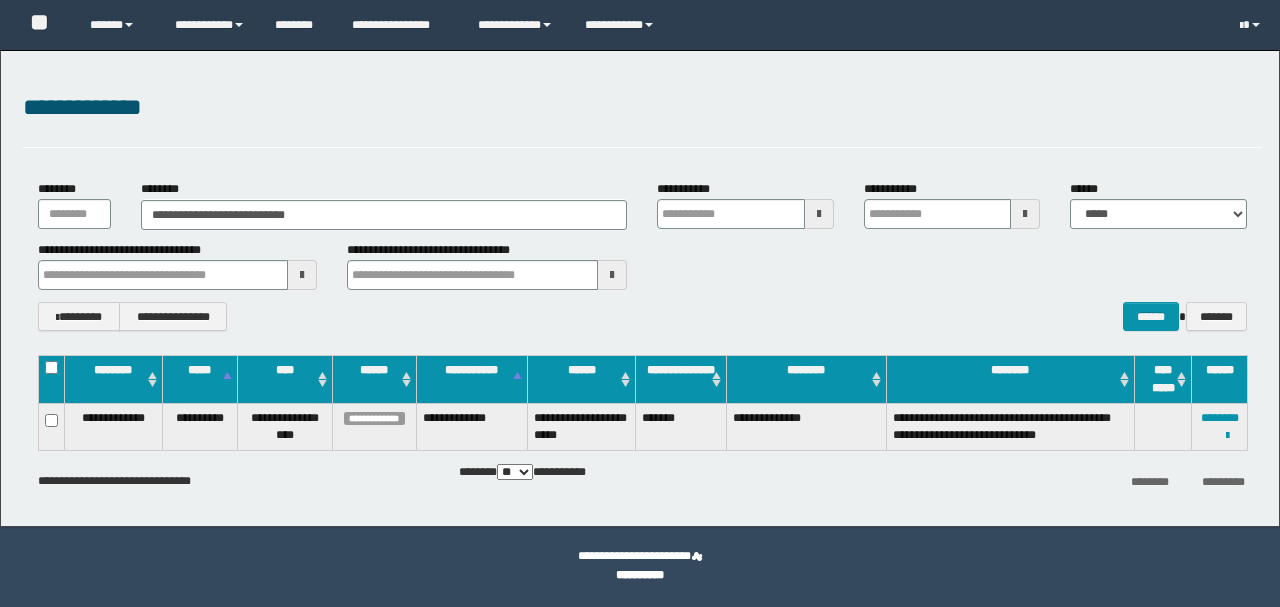 scroll, scrollTop: 0, scrollLeft: 0, axis: both 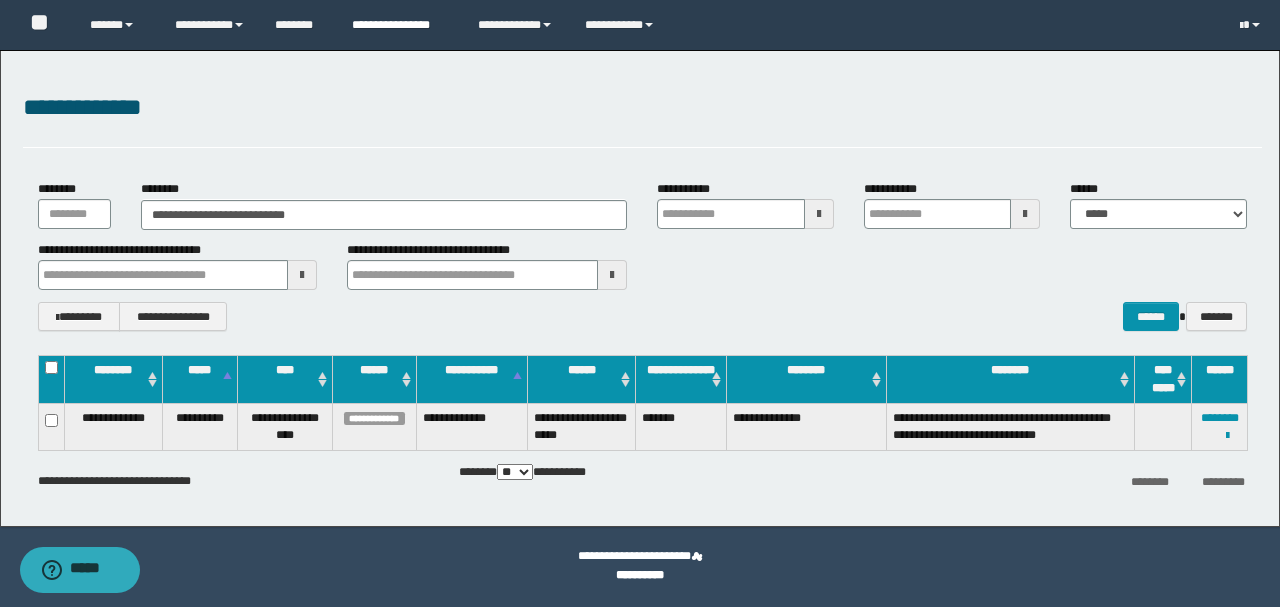 click on "**********" at bounding box center (400, 25) 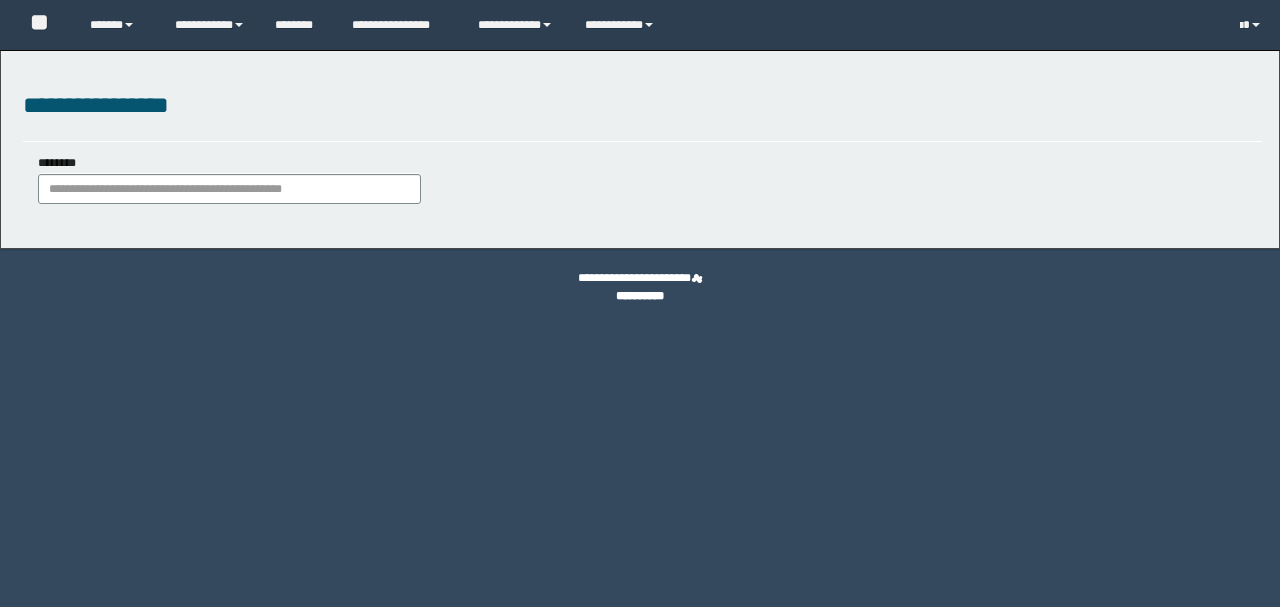 scroll, scrollTop: 0, scrollLeft: 0, axis: both 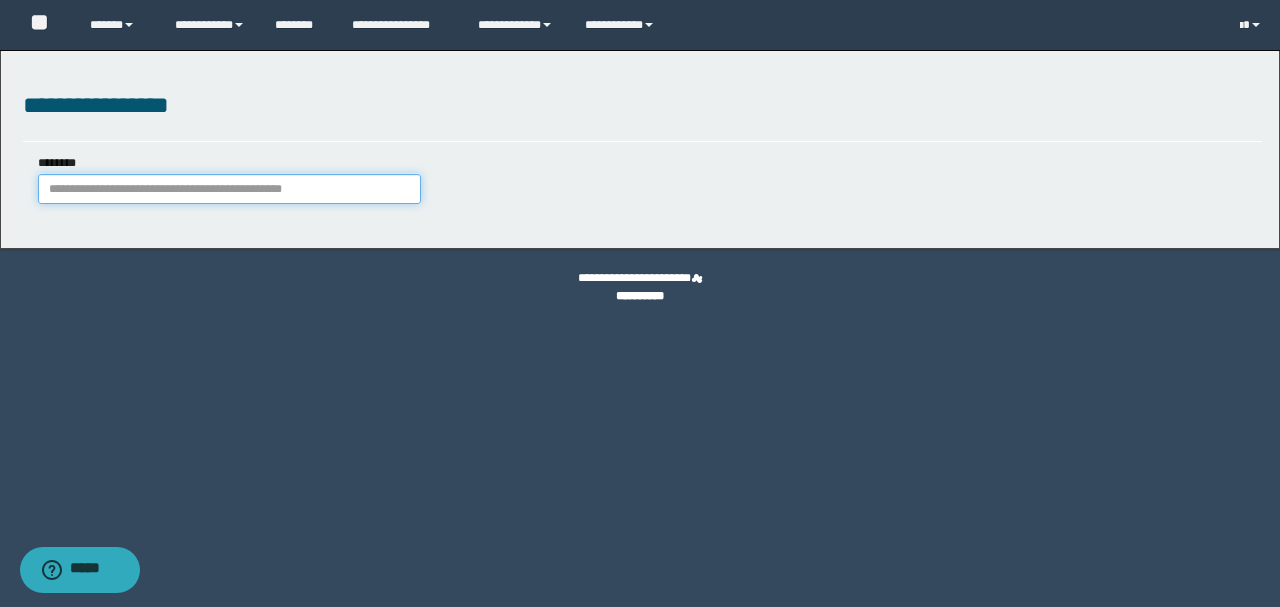 paste on "**********" 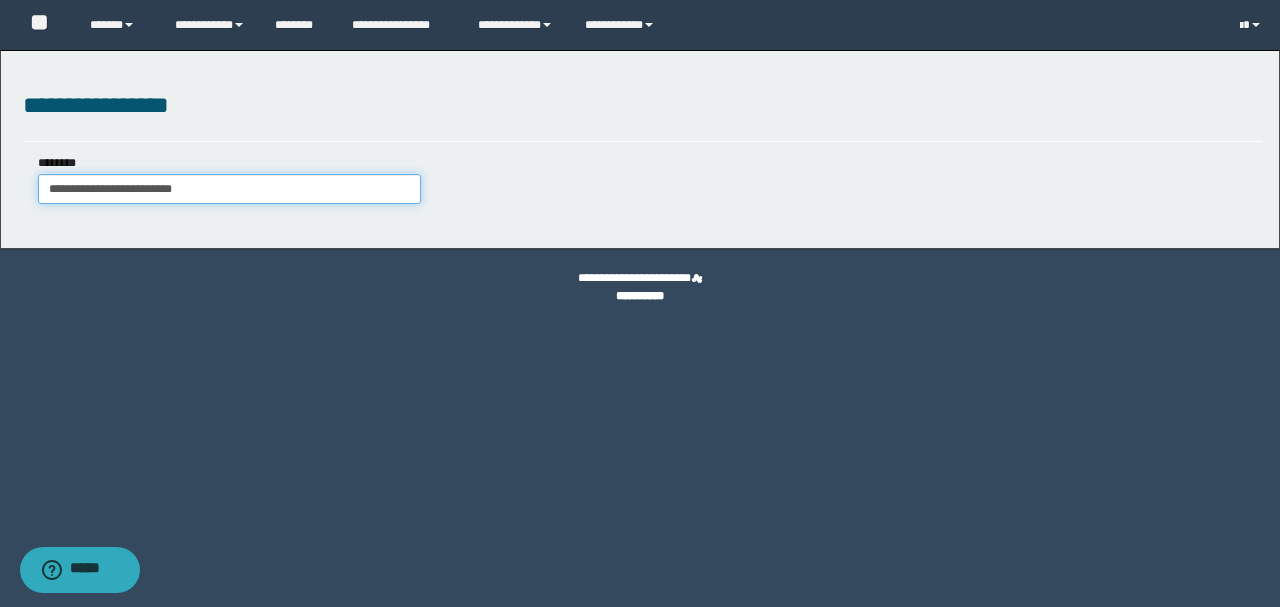 type on "**********" 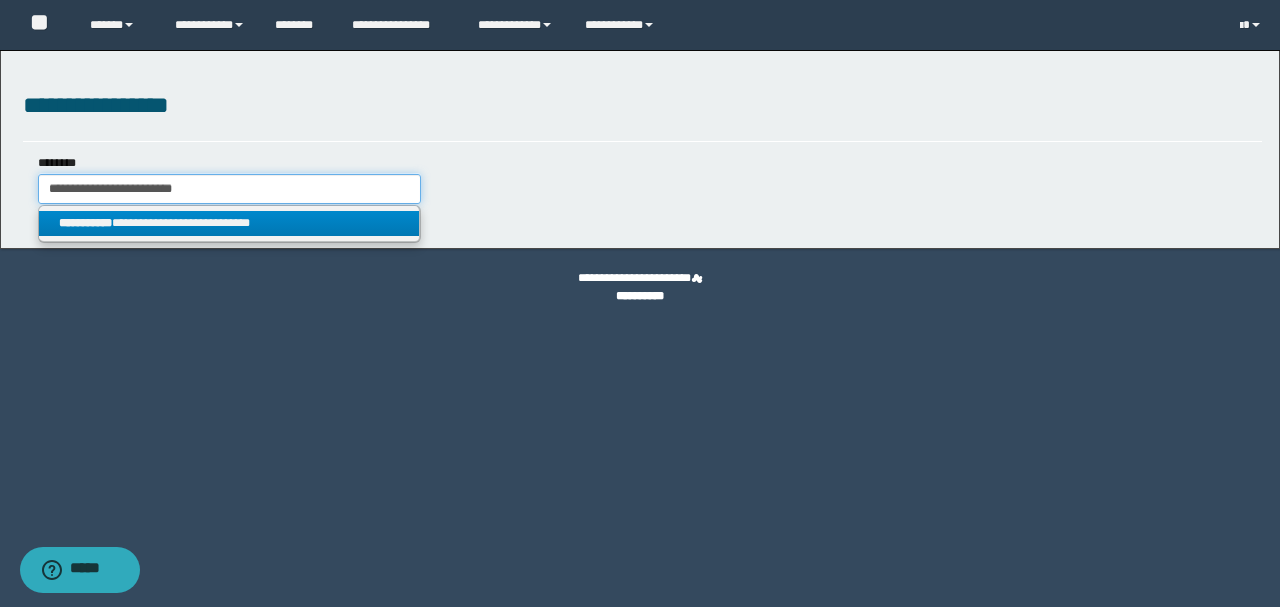 type on "**********" 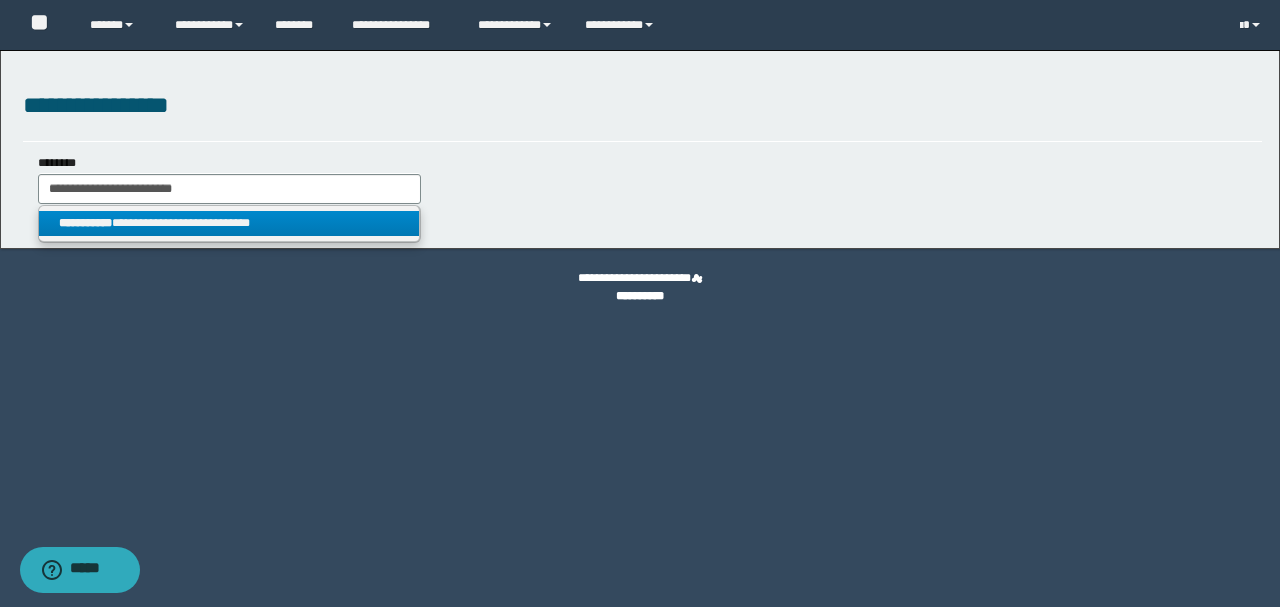 click on "**********" at bounding box center (229, 223) 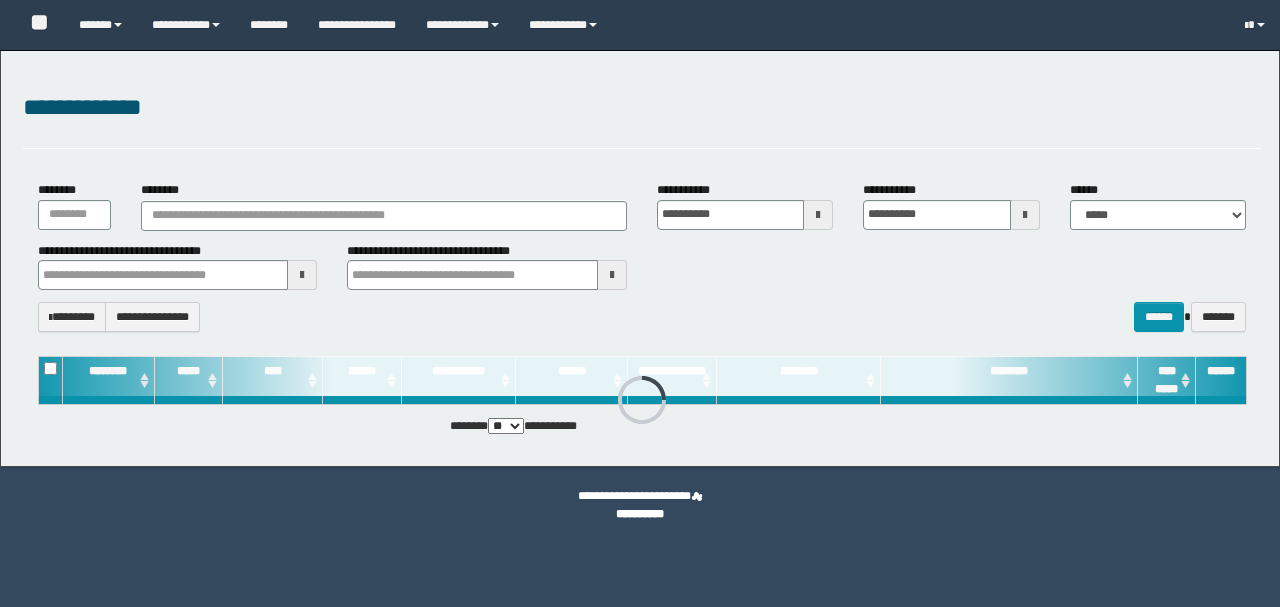 scroll, scrollTop: 0, scrollLeft: 0, axis: both 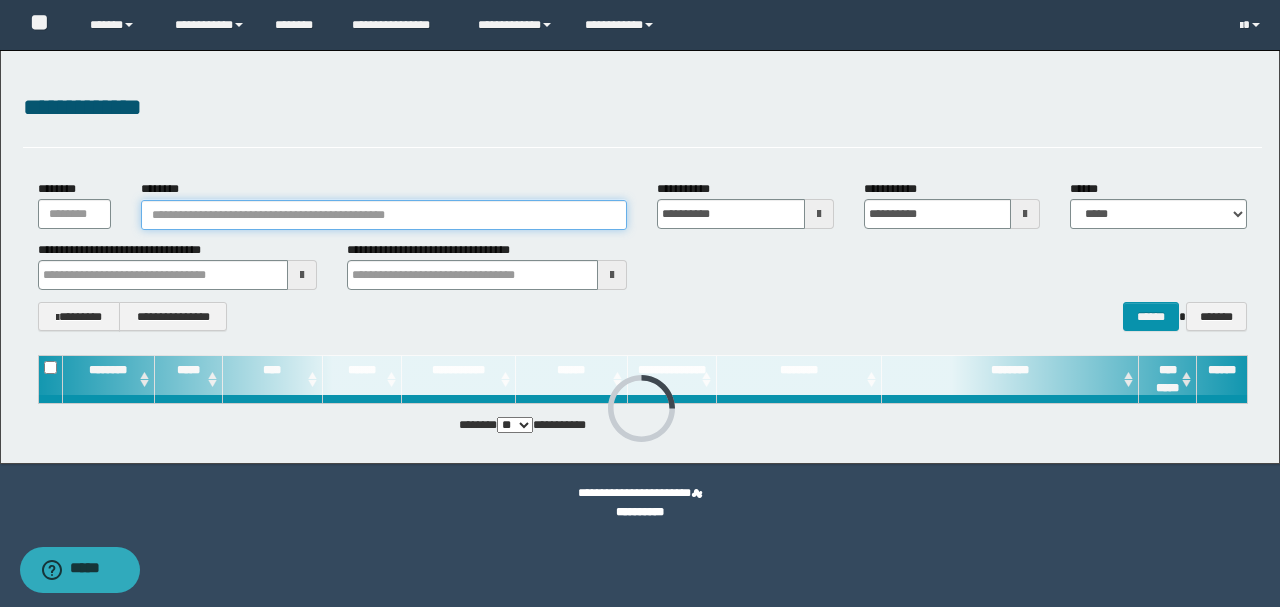 paste on "**********" 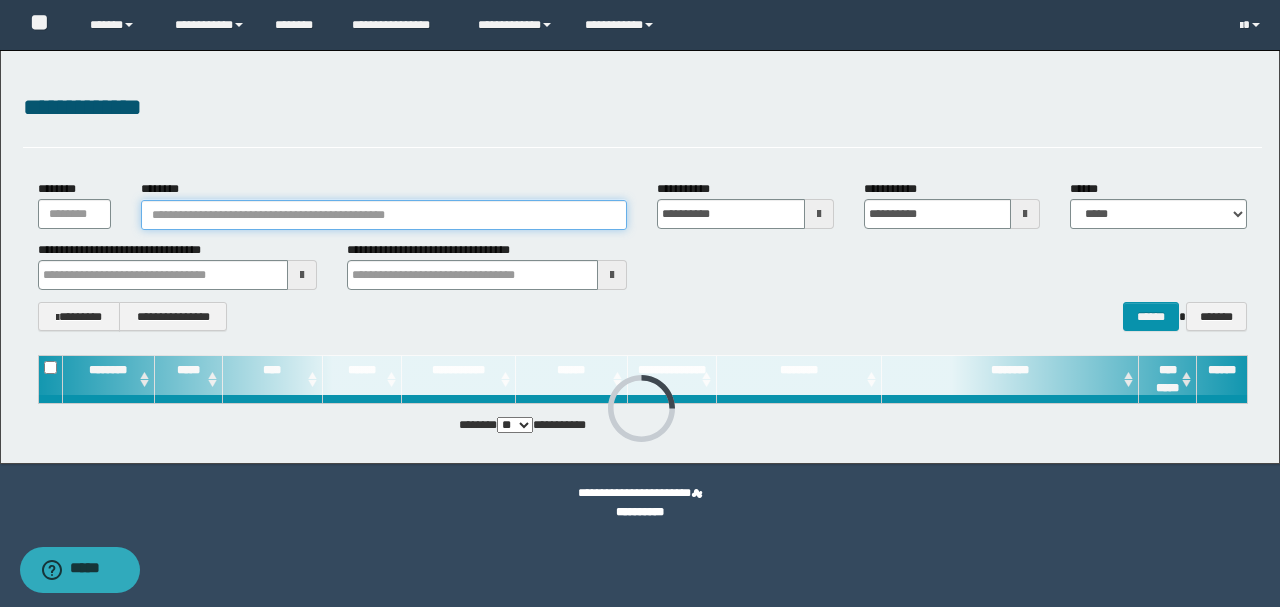 type on "**********" 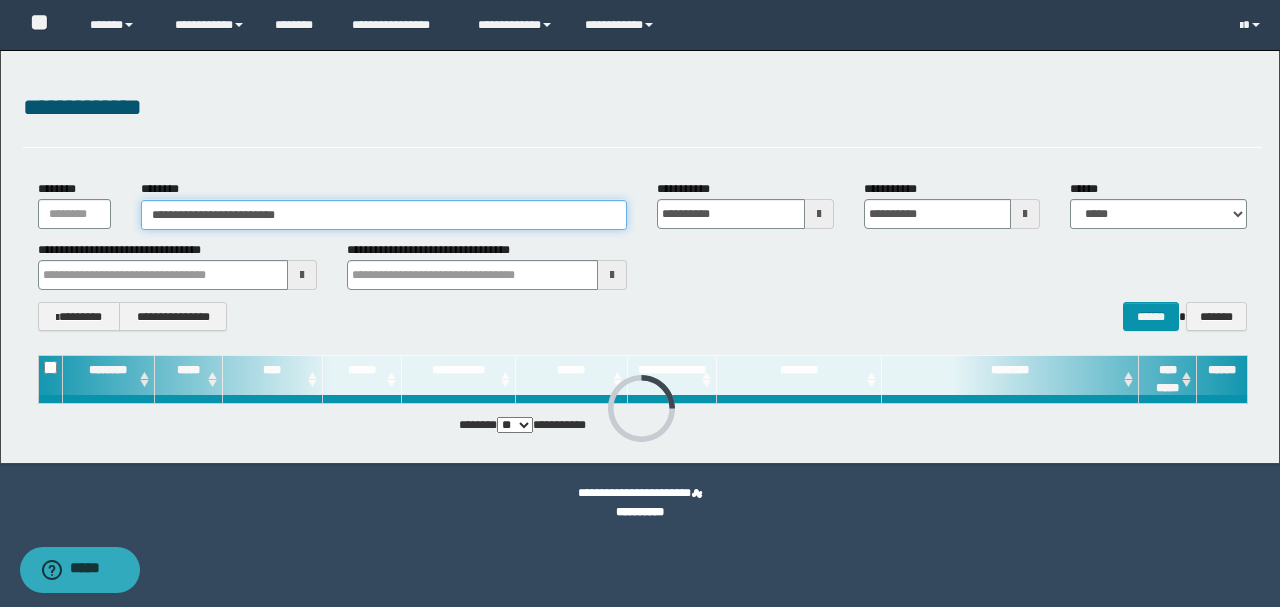 type on "**********" 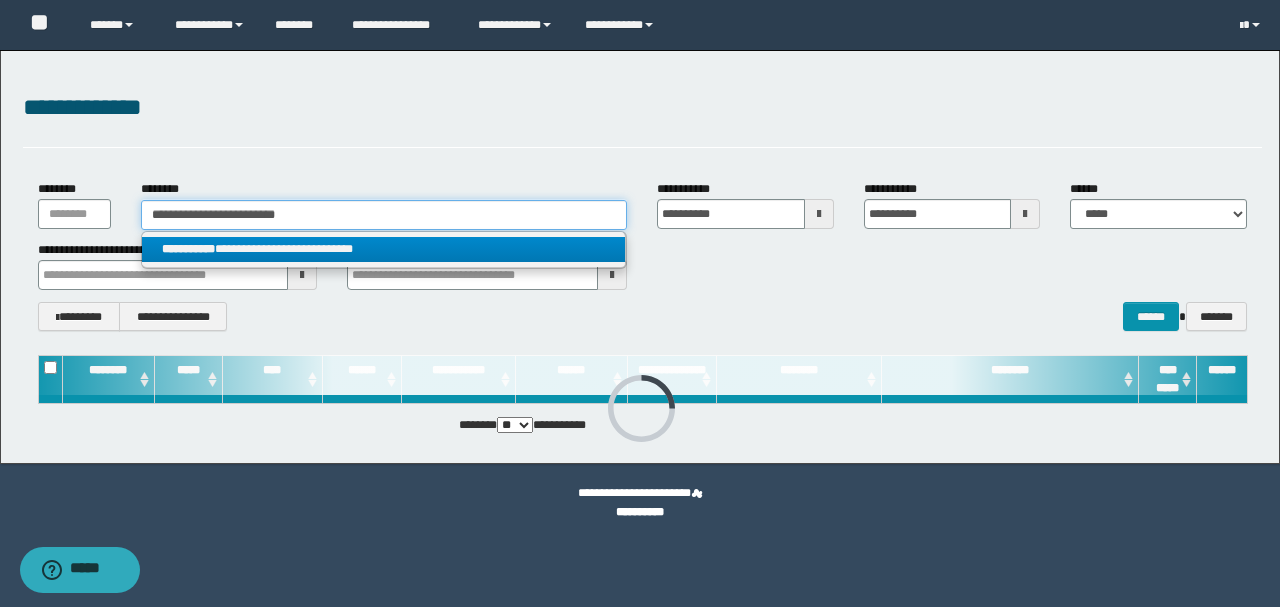 type on "**********" 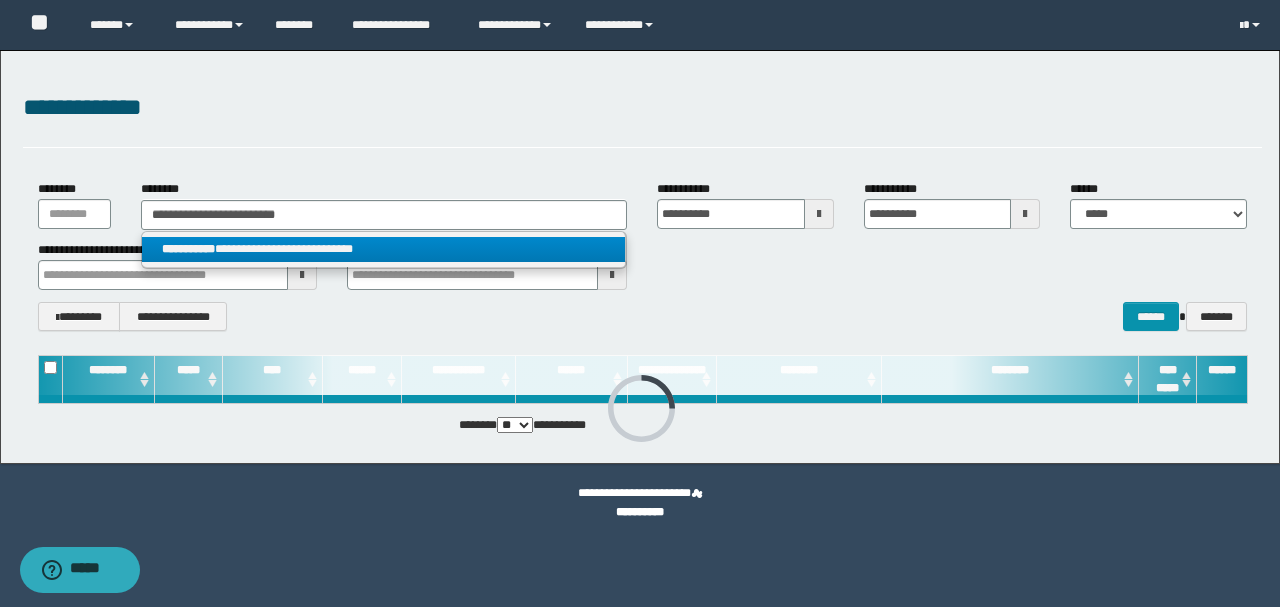 click on "**********" at bounding box center (384, 249) 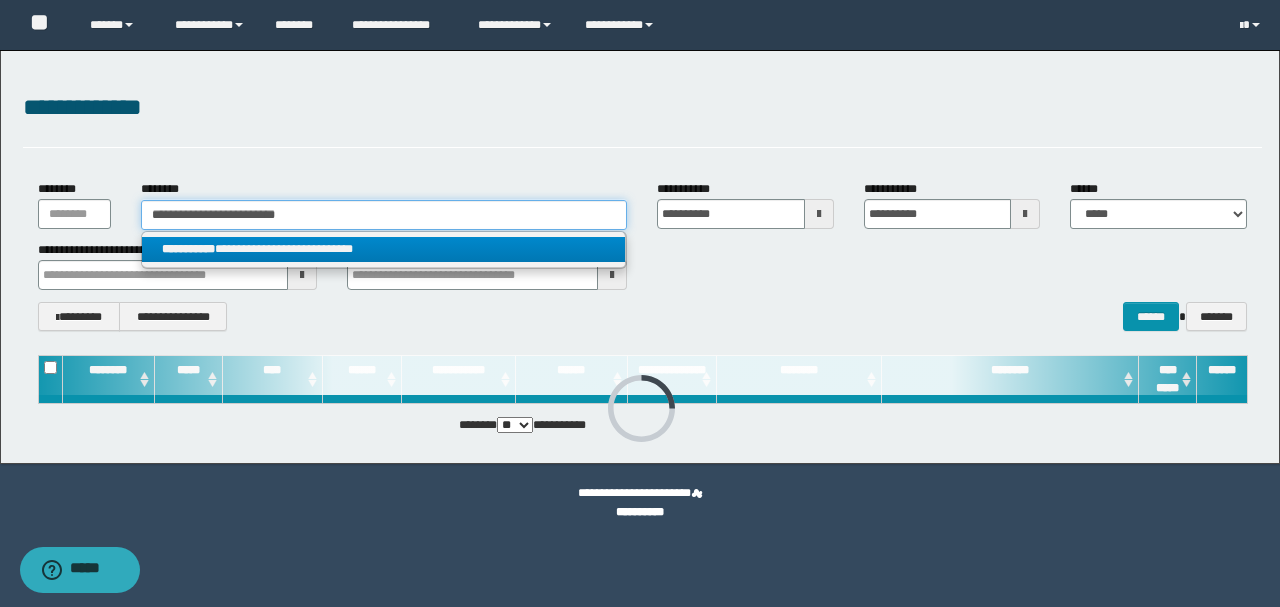 type 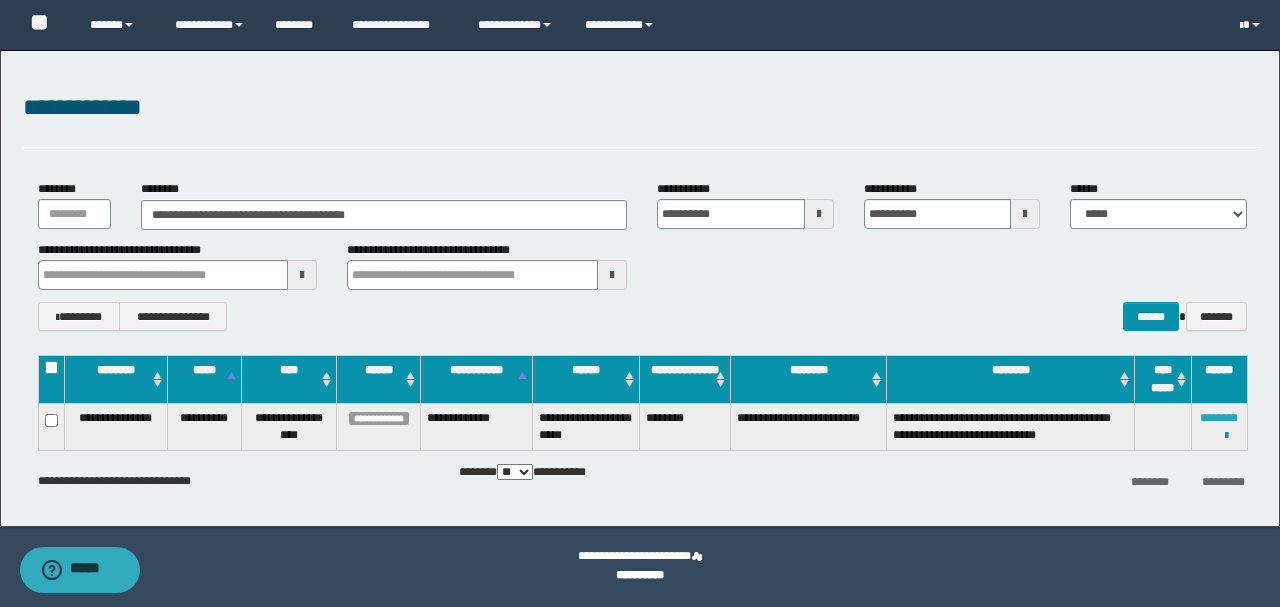 click on "********" at bounding box center [1219, 418] 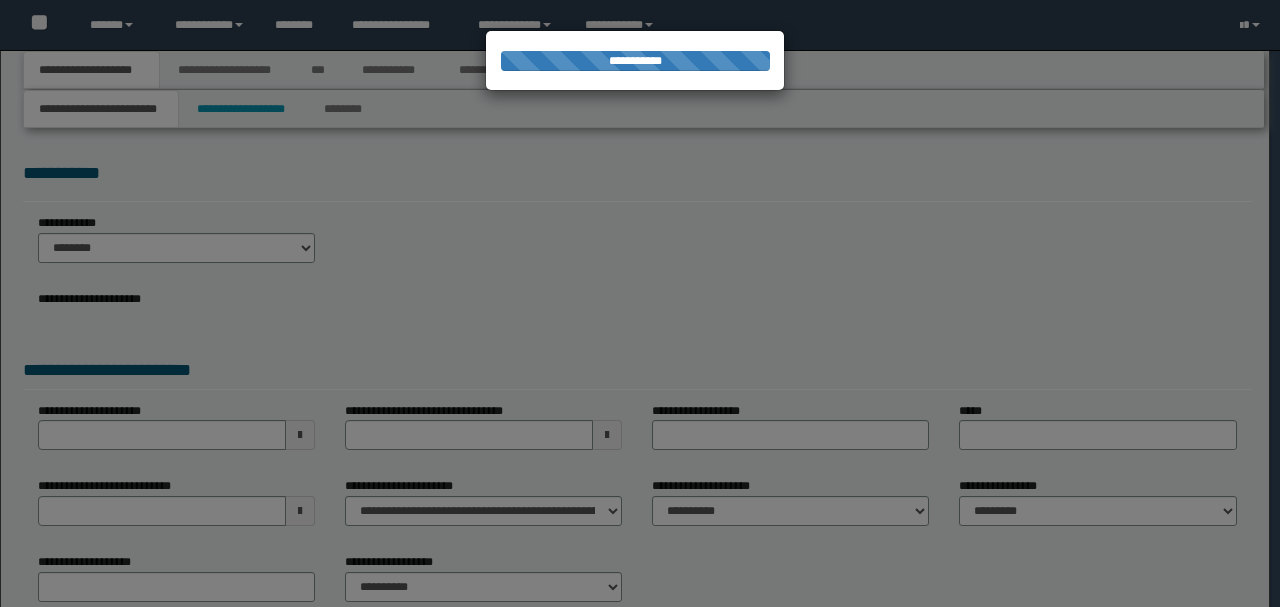 scroll, scrollTop: 0, scrollLeft: 0, axis: both 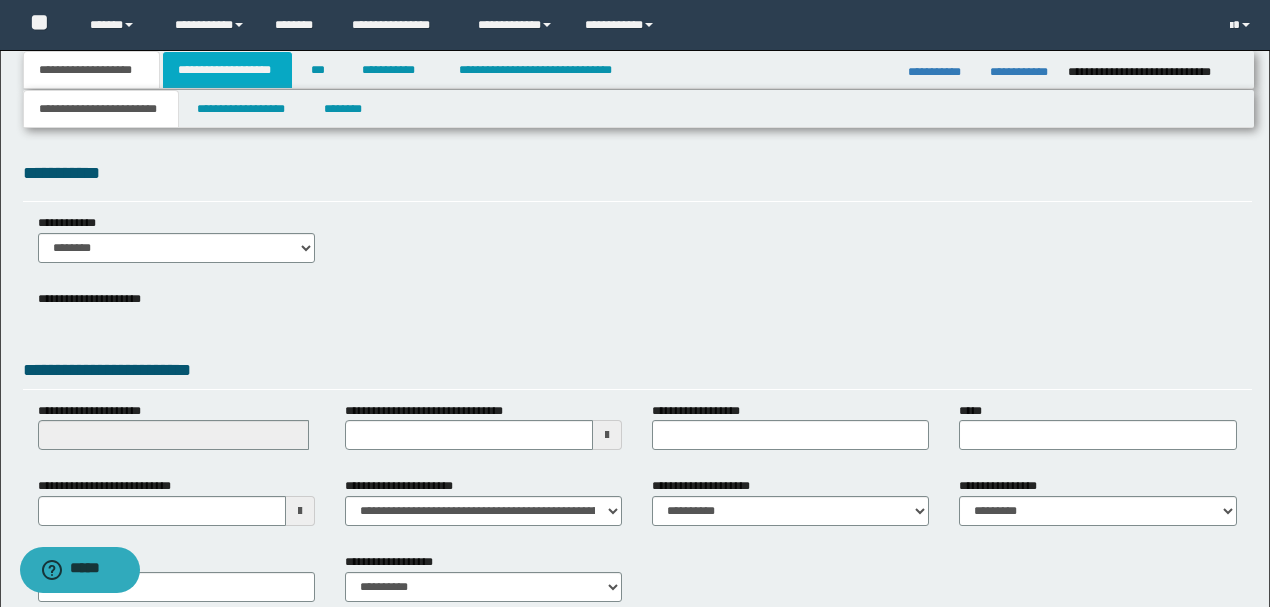 click on "**********" at bounding box center (227, 70) 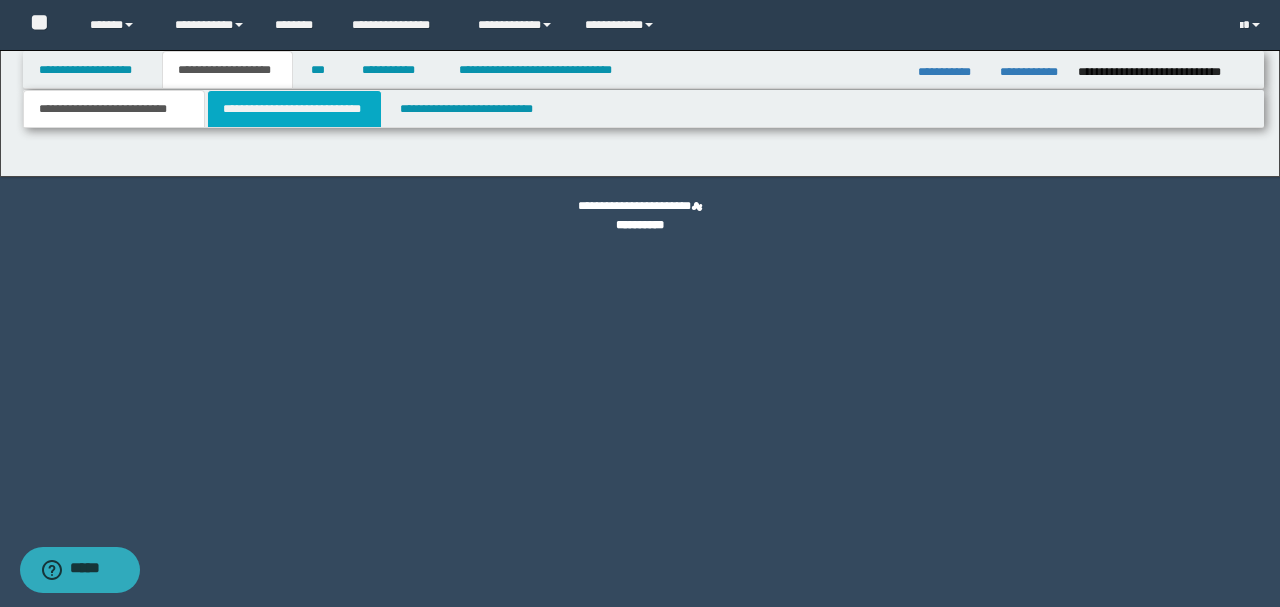 click on "**********" at bounding box center (294, 109) 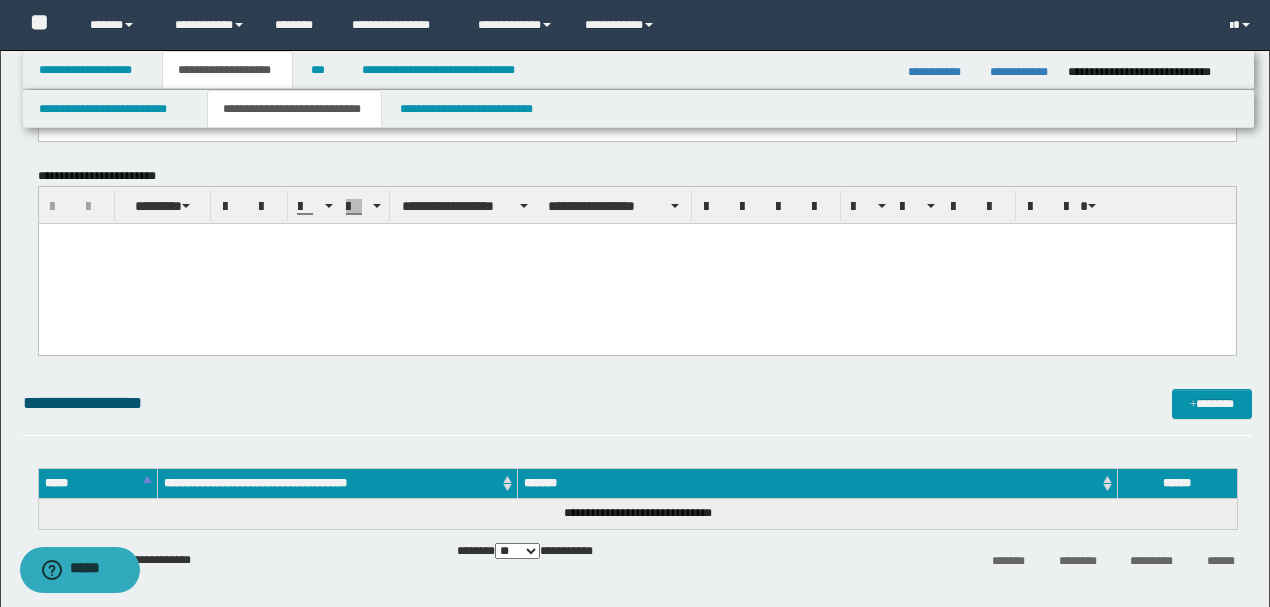 scroll, scrollTop: 400, scrollLeft: 0, axis: vertical 